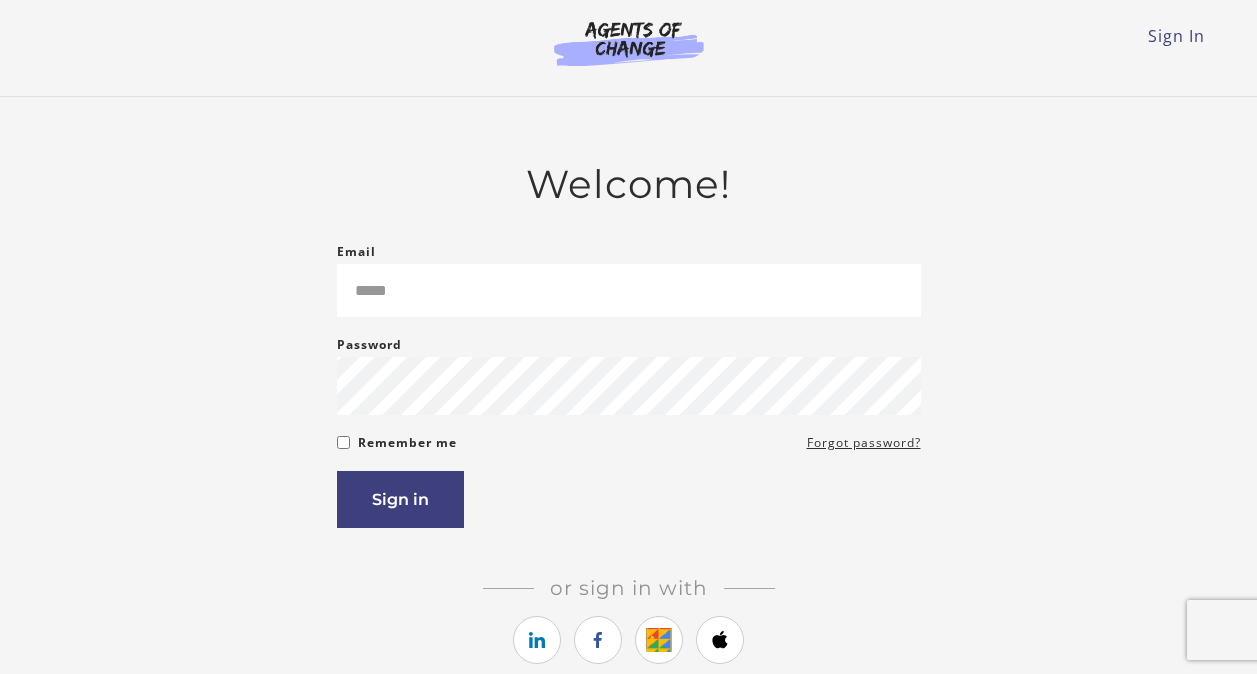 scroll, scrollTop: 0, scrollLeft: 0, axis: both 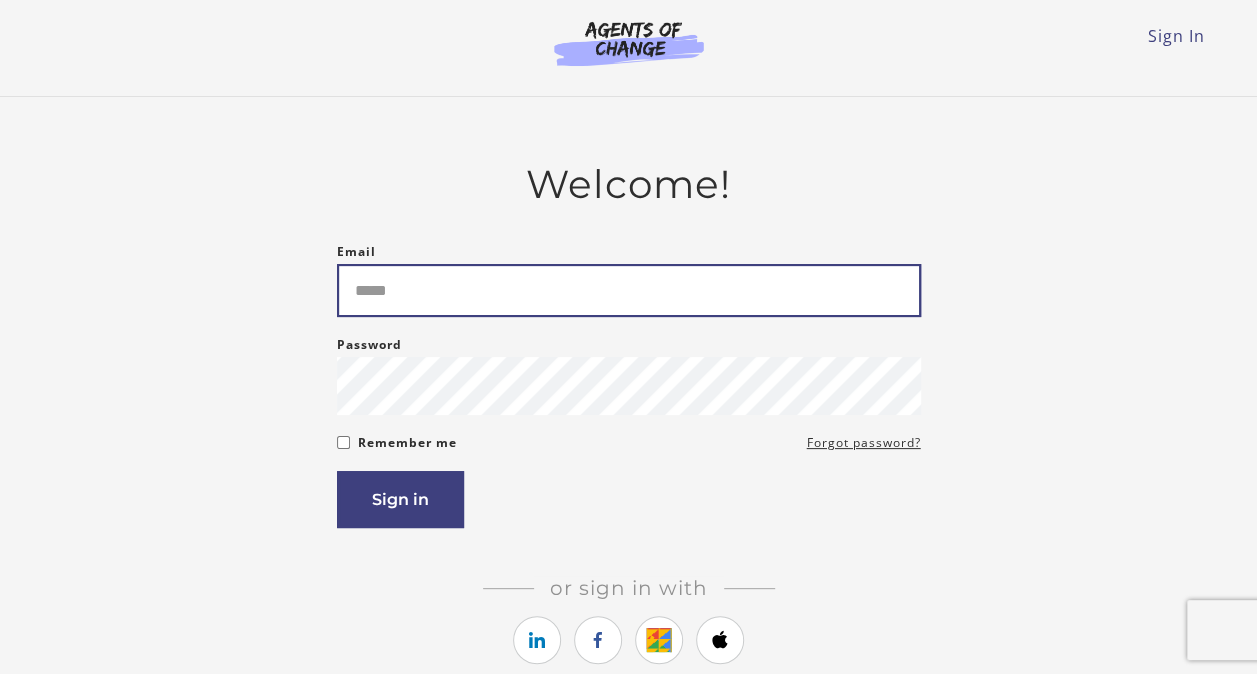 click on "Email" at bounding box center (629, 290) 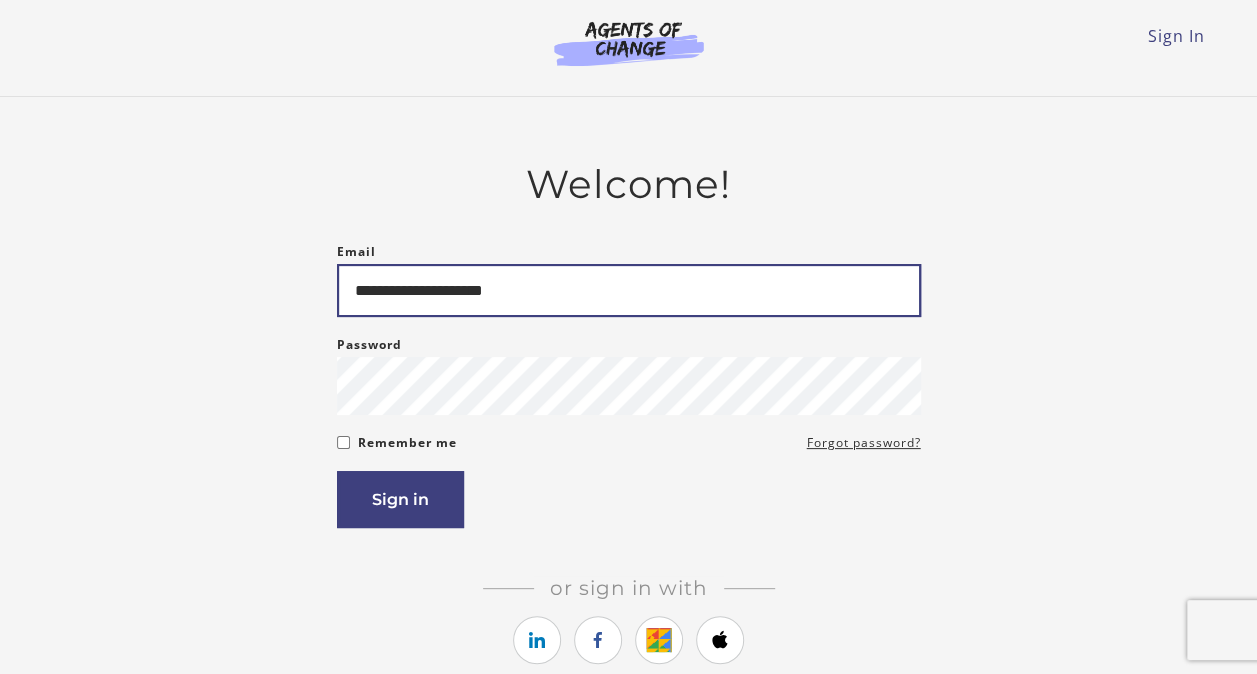 type on "**********" 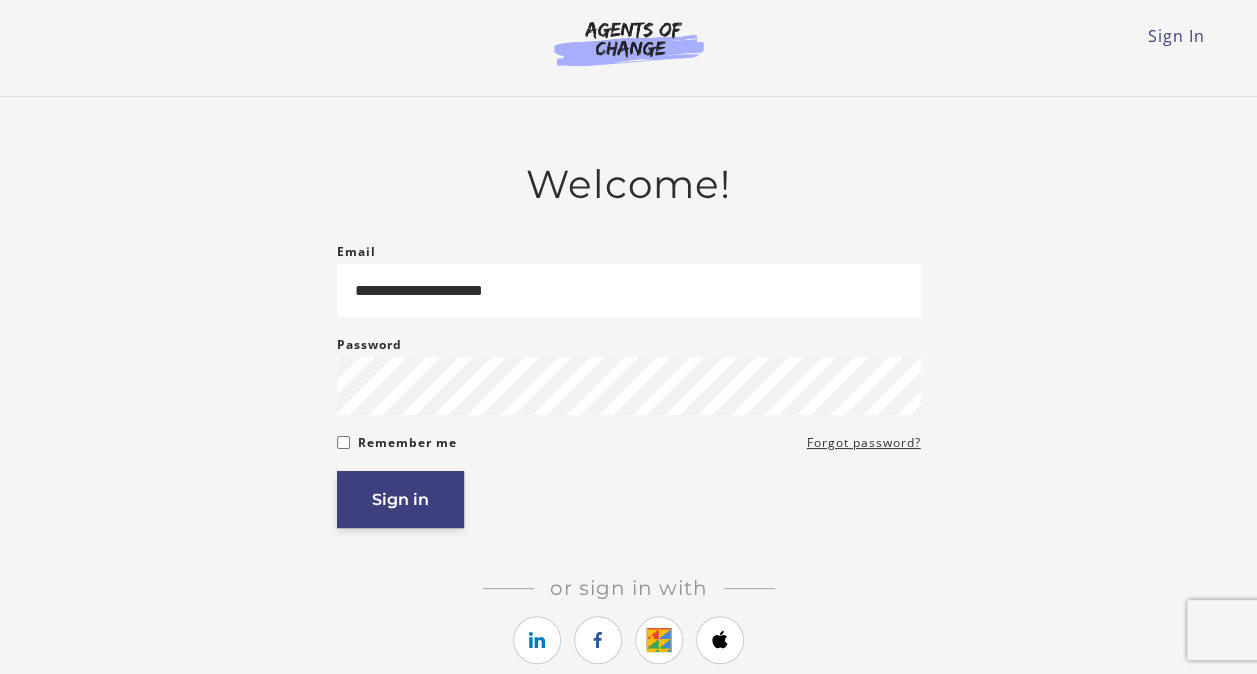 click on "Sign in" at bounding box center (400, 499) 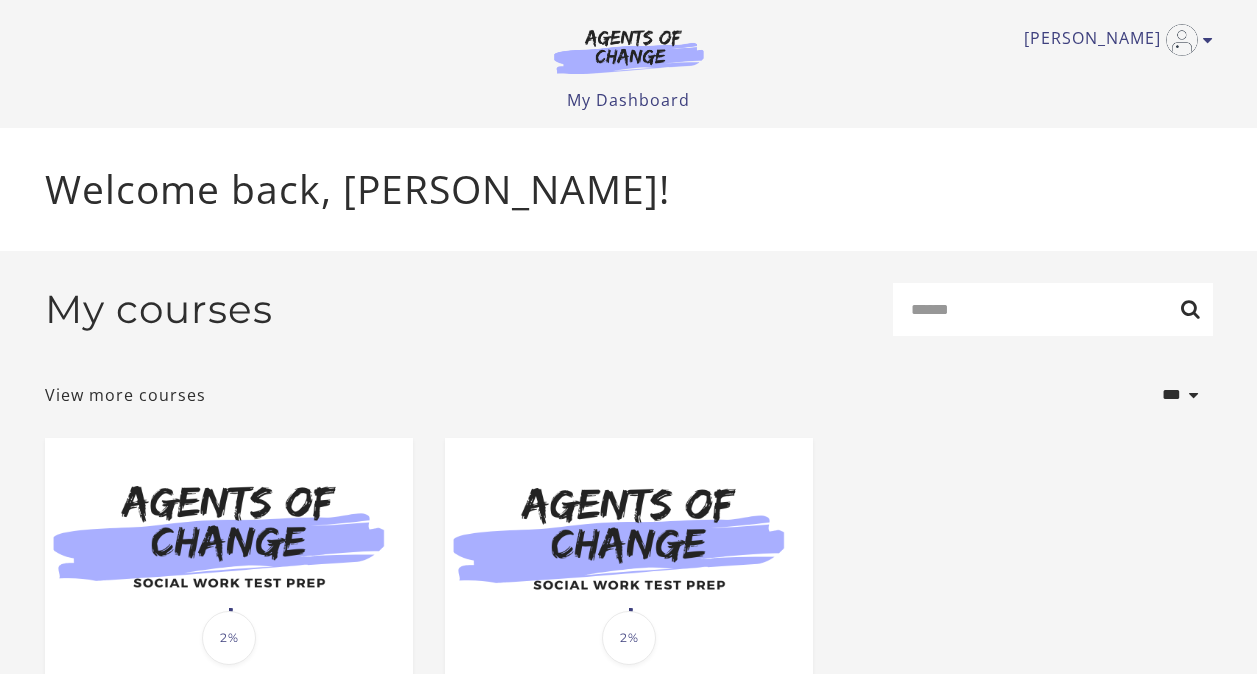 scroll, scrollTop: 0, scrollLeft: 0, axis: both 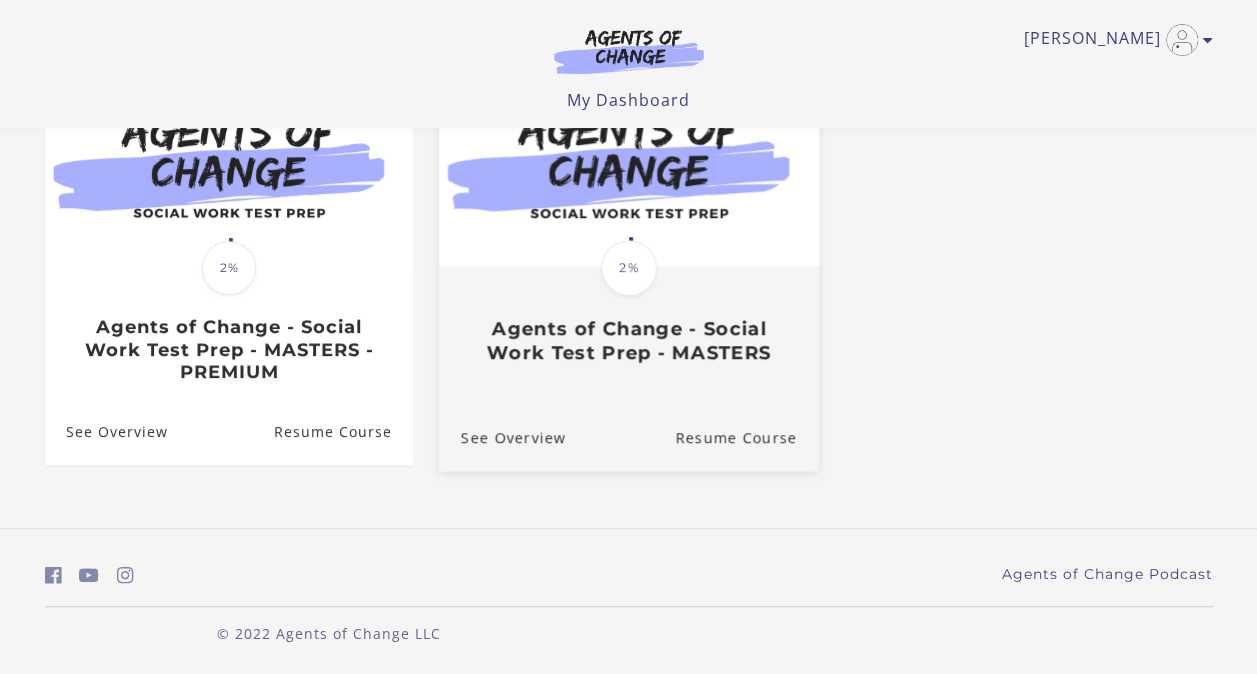 click on "Translation missing: en.liquid.partials.dashboard_course_card.progress_description: 2%
2%
Agents of Change - Social Work Test Prep - MASTERS" at bounding box center (628, 316) 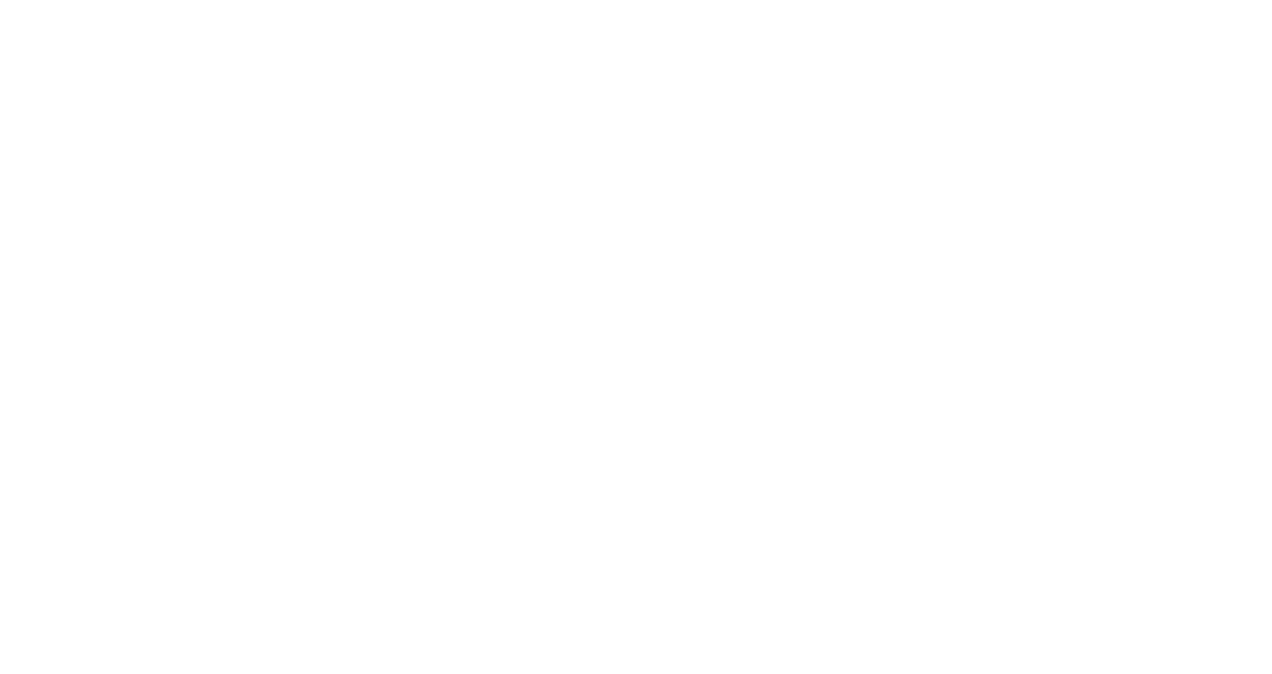 scroll, scrollTop: 0, scrollLeft: 0, axis: both 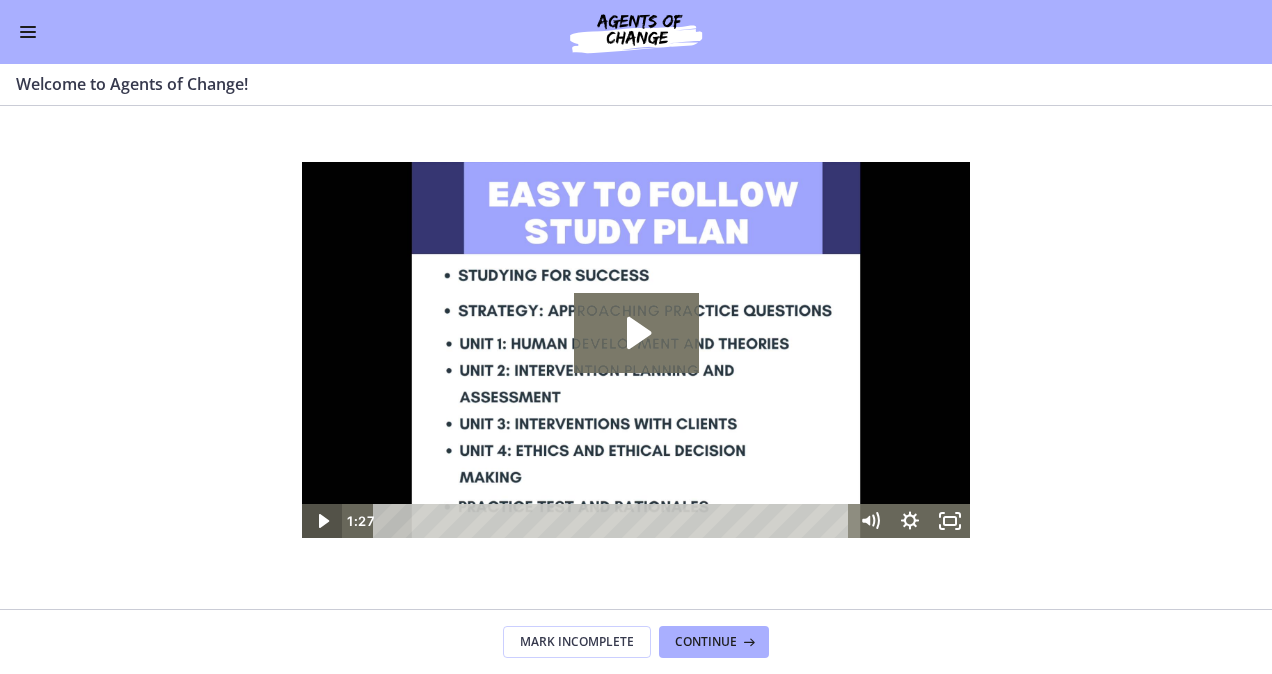 click 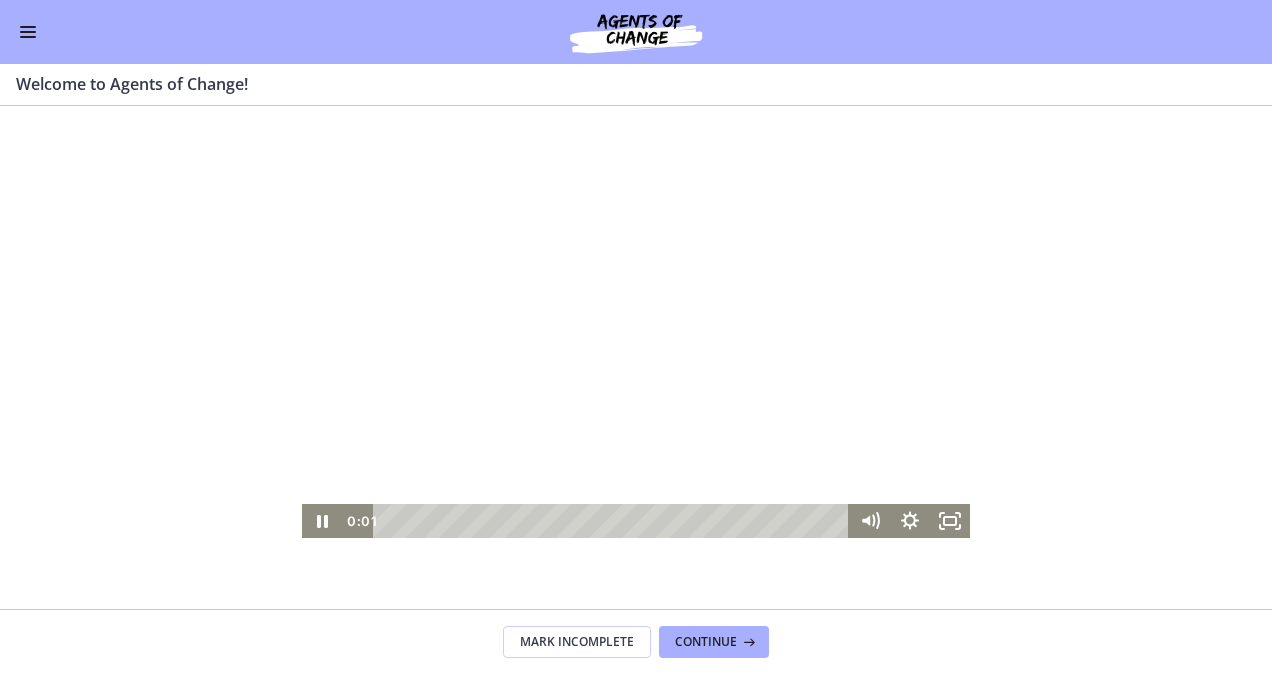type 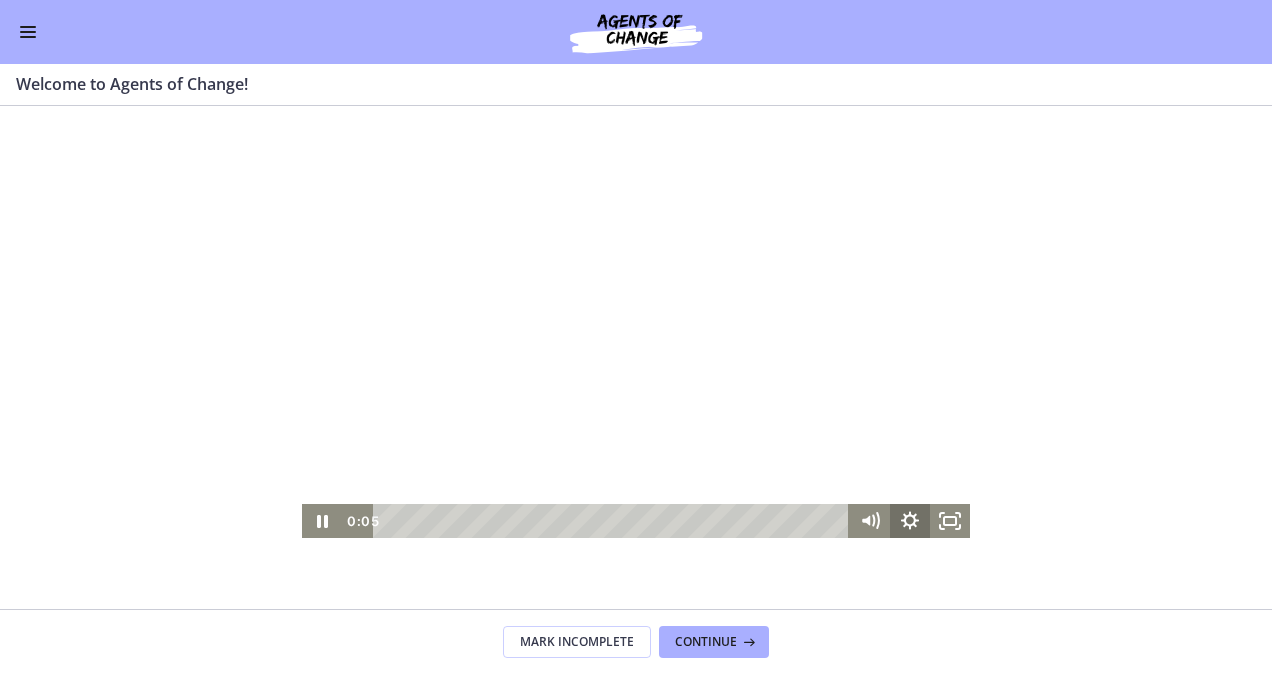click 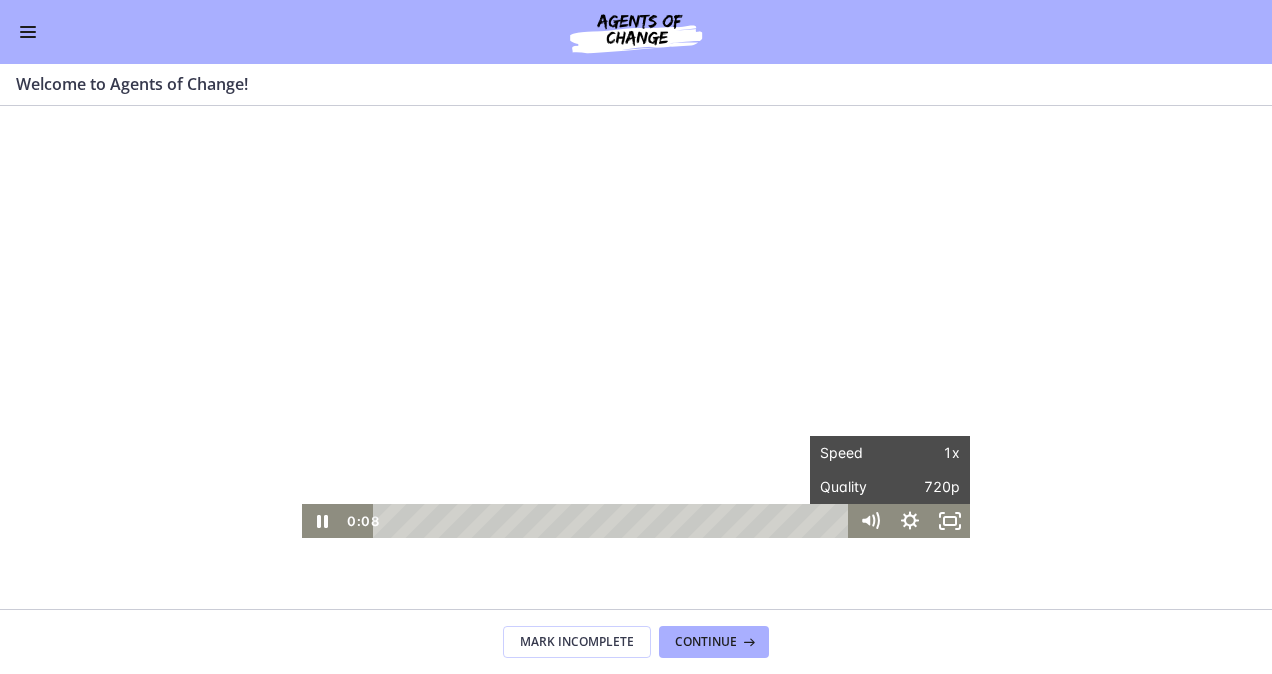 type 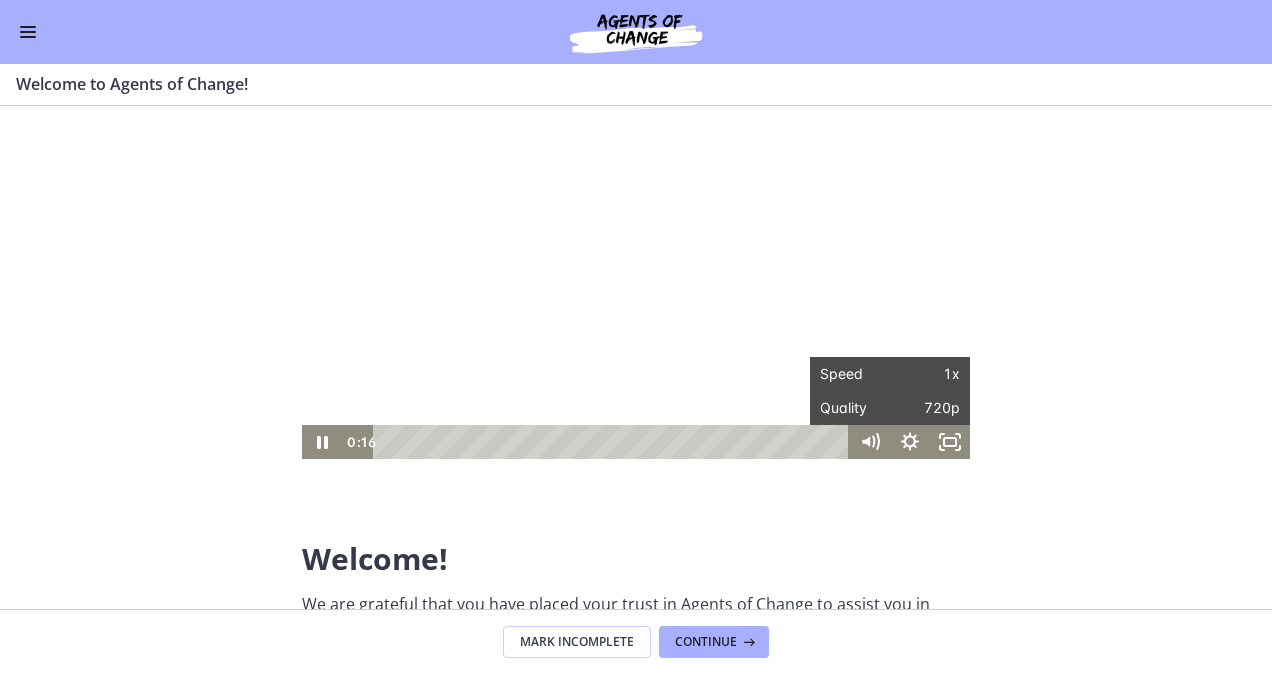 scroll, scrollTop: 78, scrollLeft: 0, axis: vertical 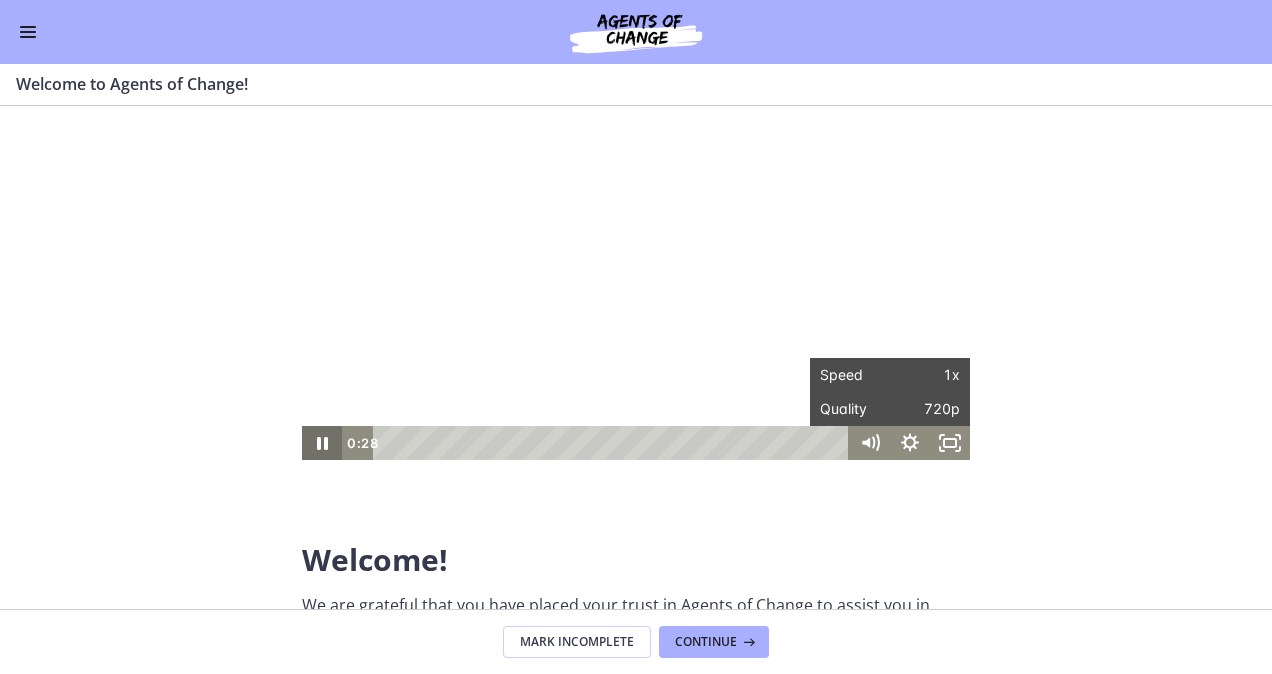 click 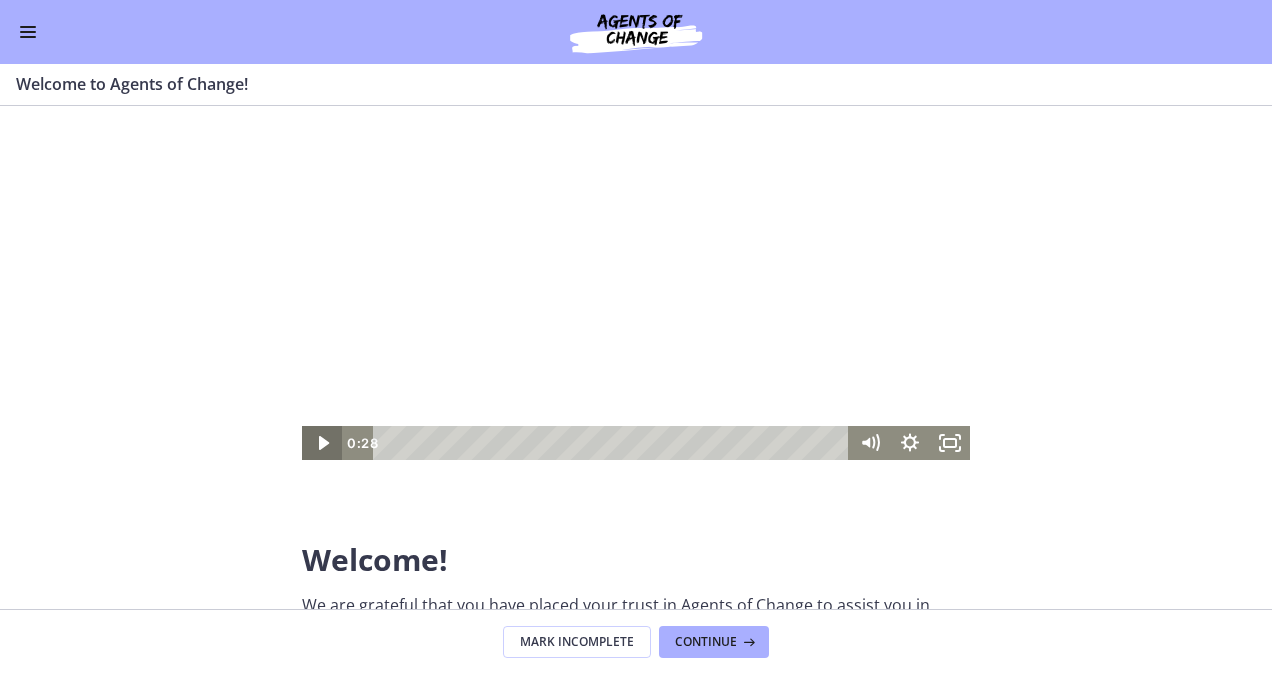 click 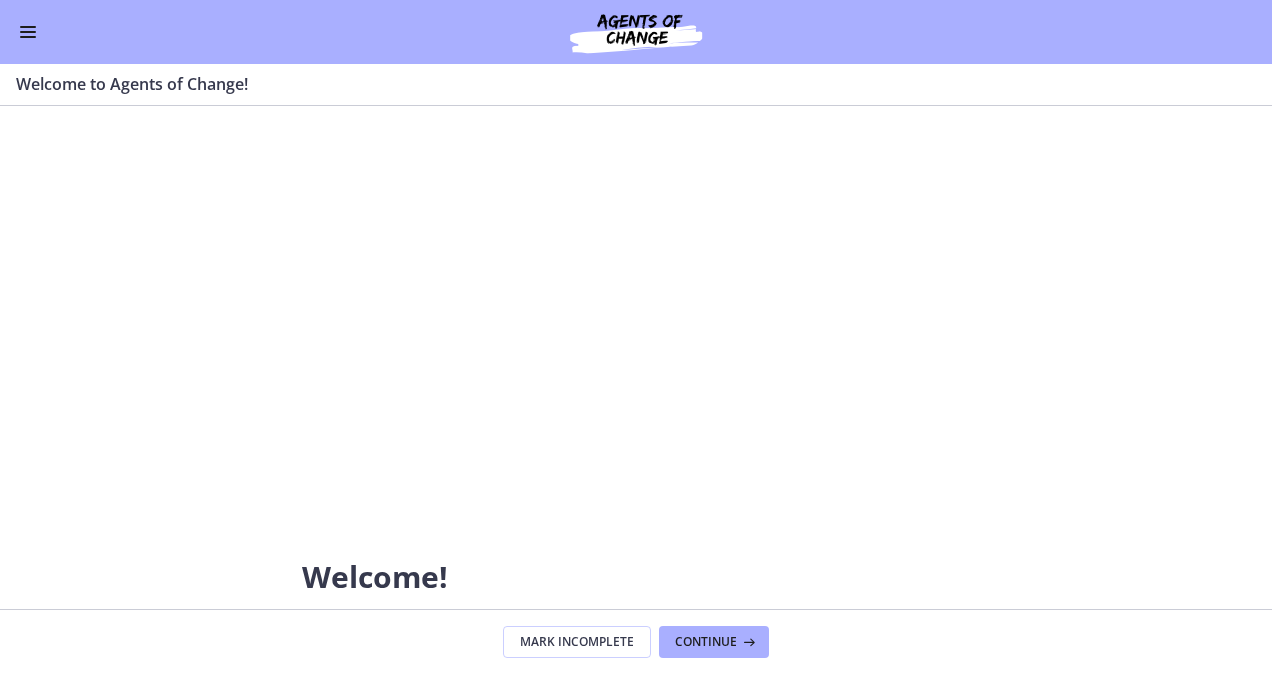 scroll, scrollTop: 99, scrollLeft: 0, axis: vertical 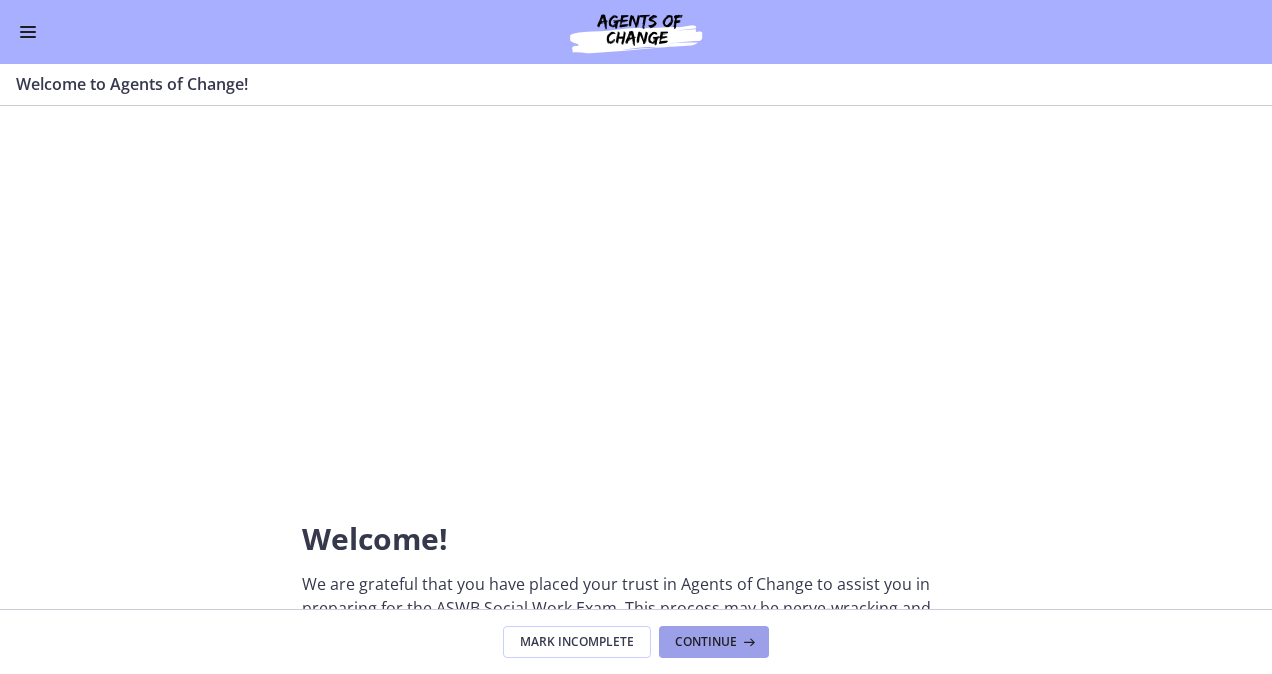 click on "Continue" at bounding box center (706, 642) 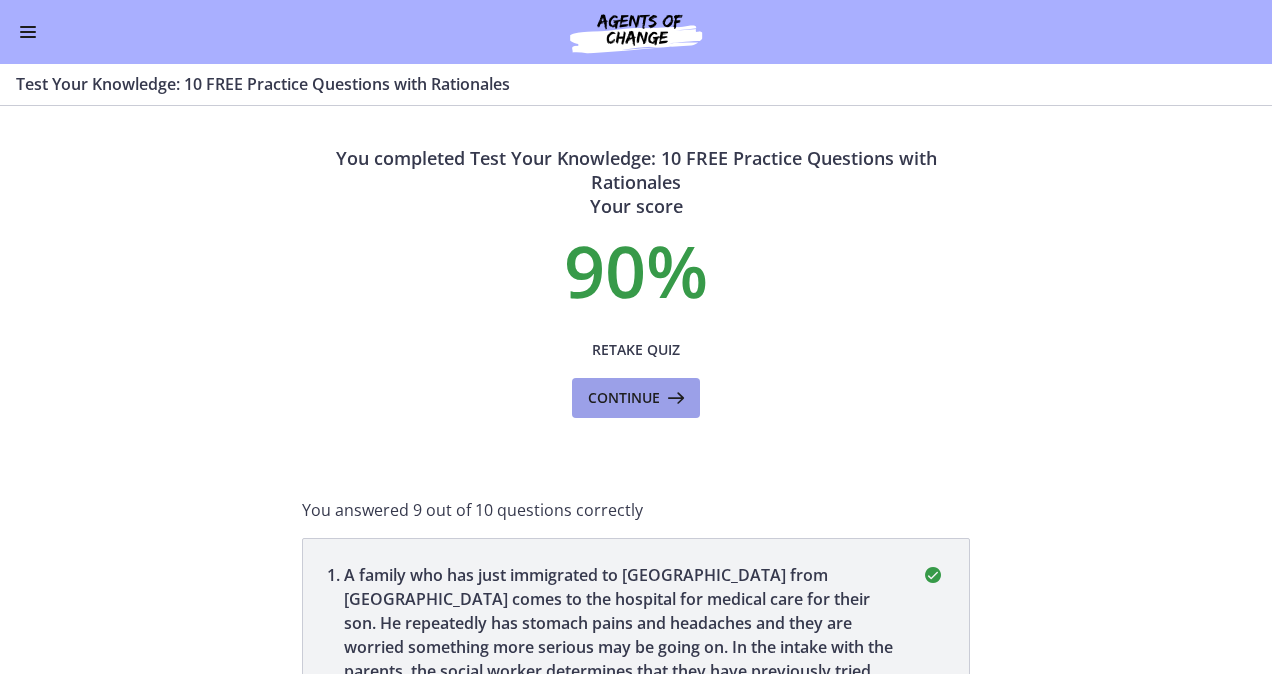 click at bounding box center [674, 398] 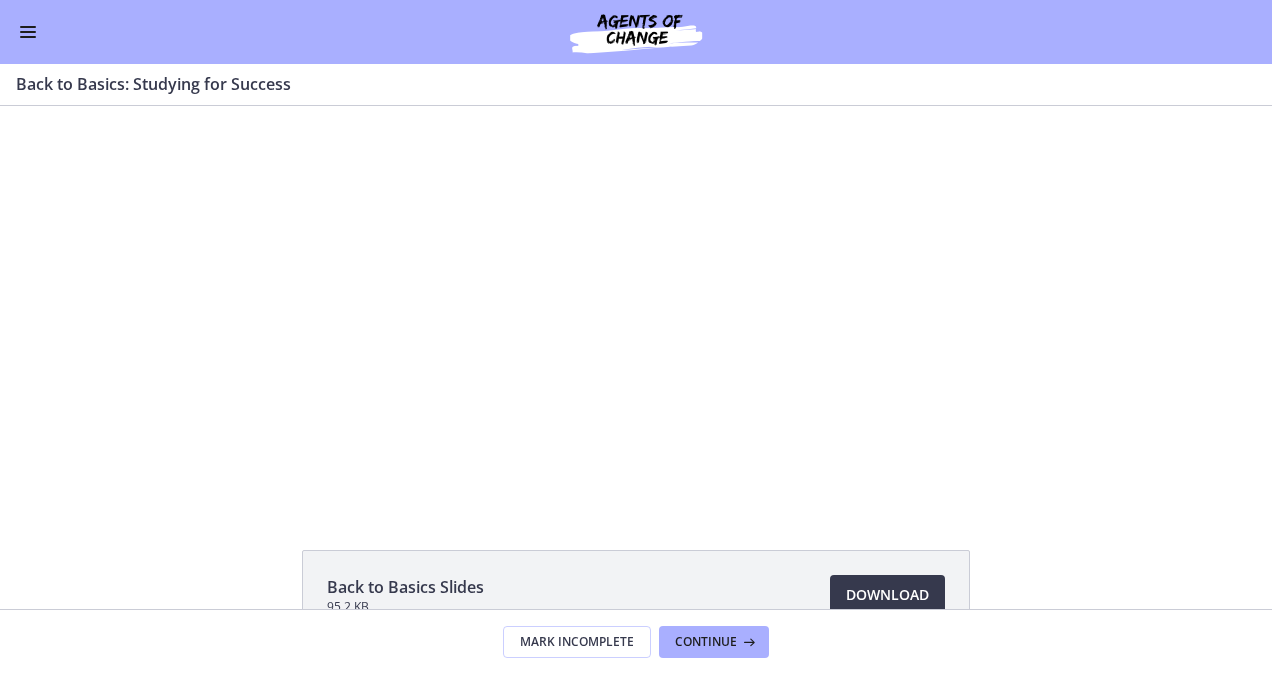 scroll, scrollTop: 0, scrollLeft: 0, axis: both 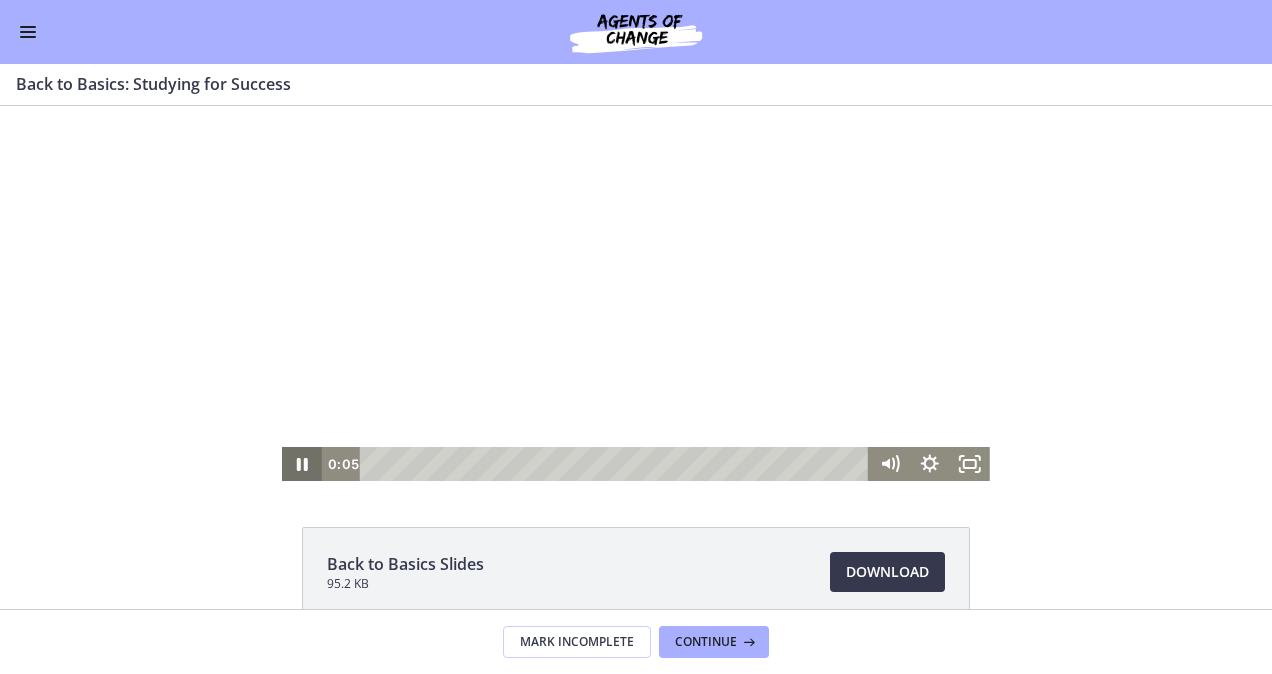 click 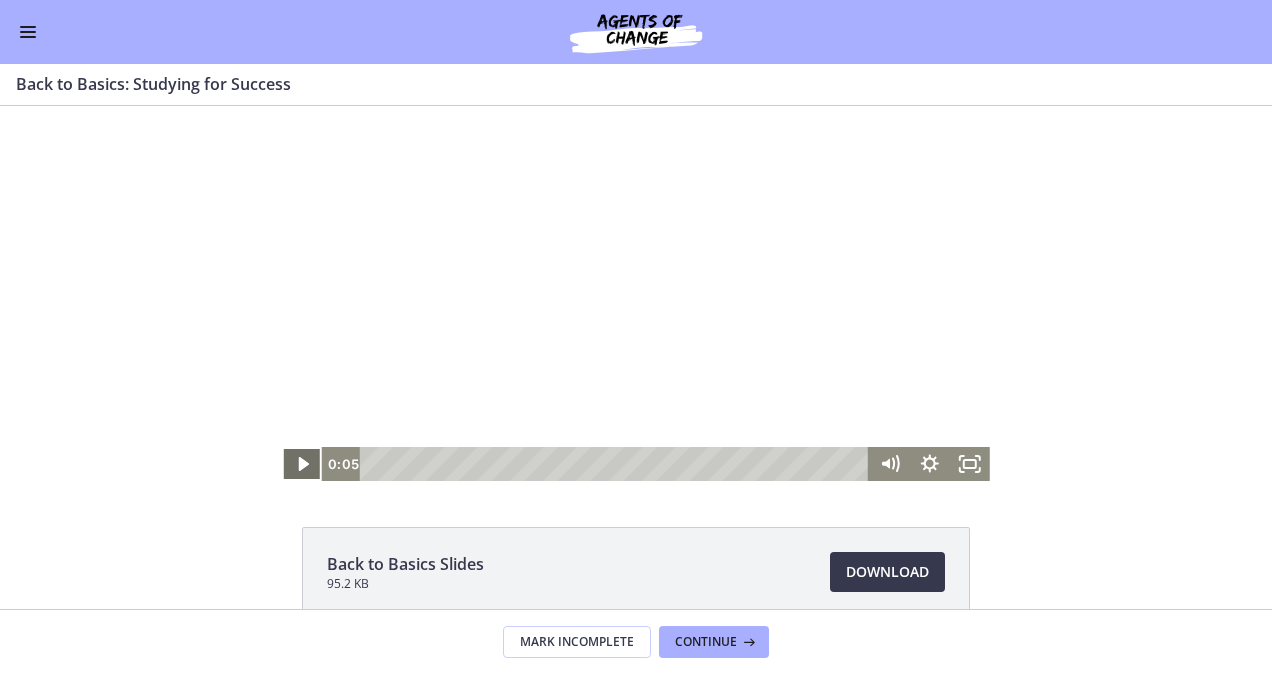click 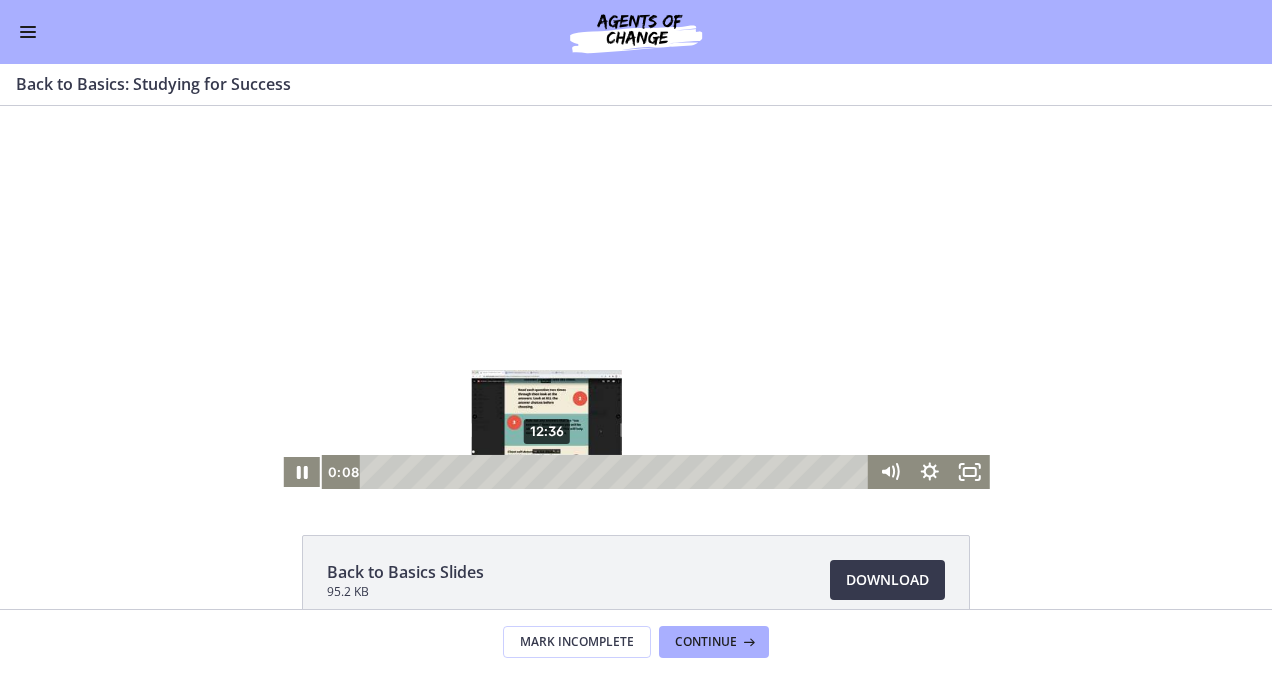 scroll, scrollTop: 0, scrollLeft: 0, axis: both 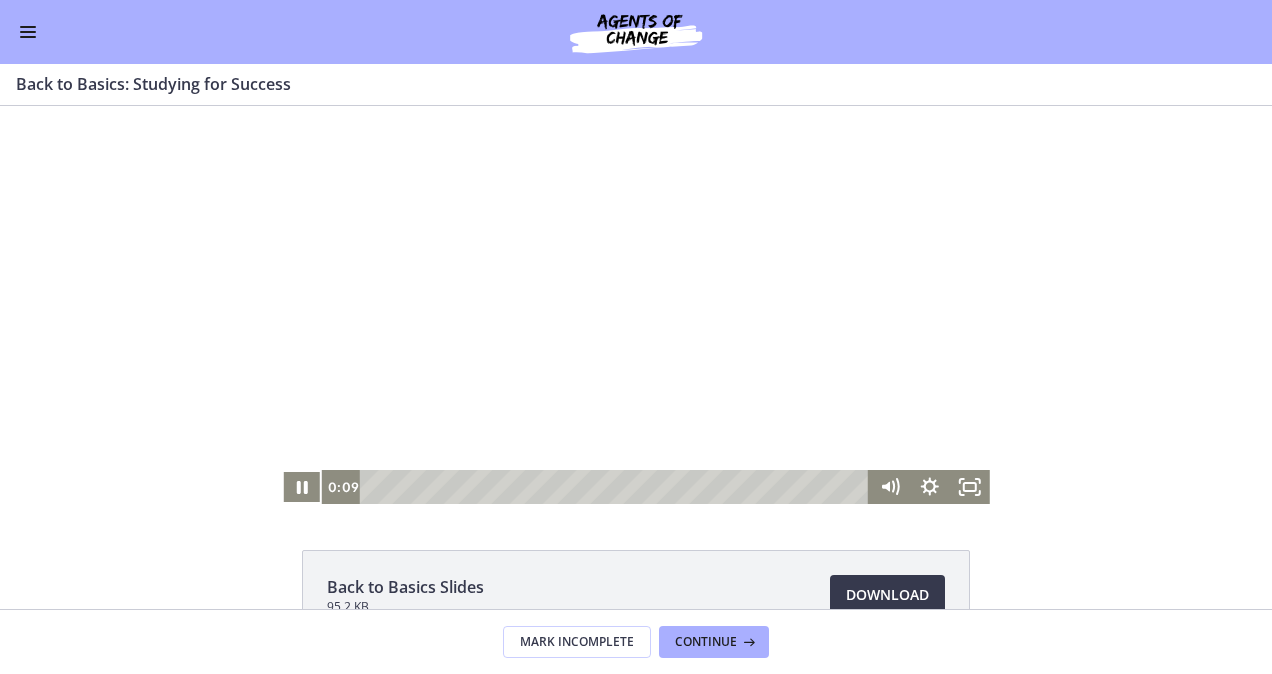 type 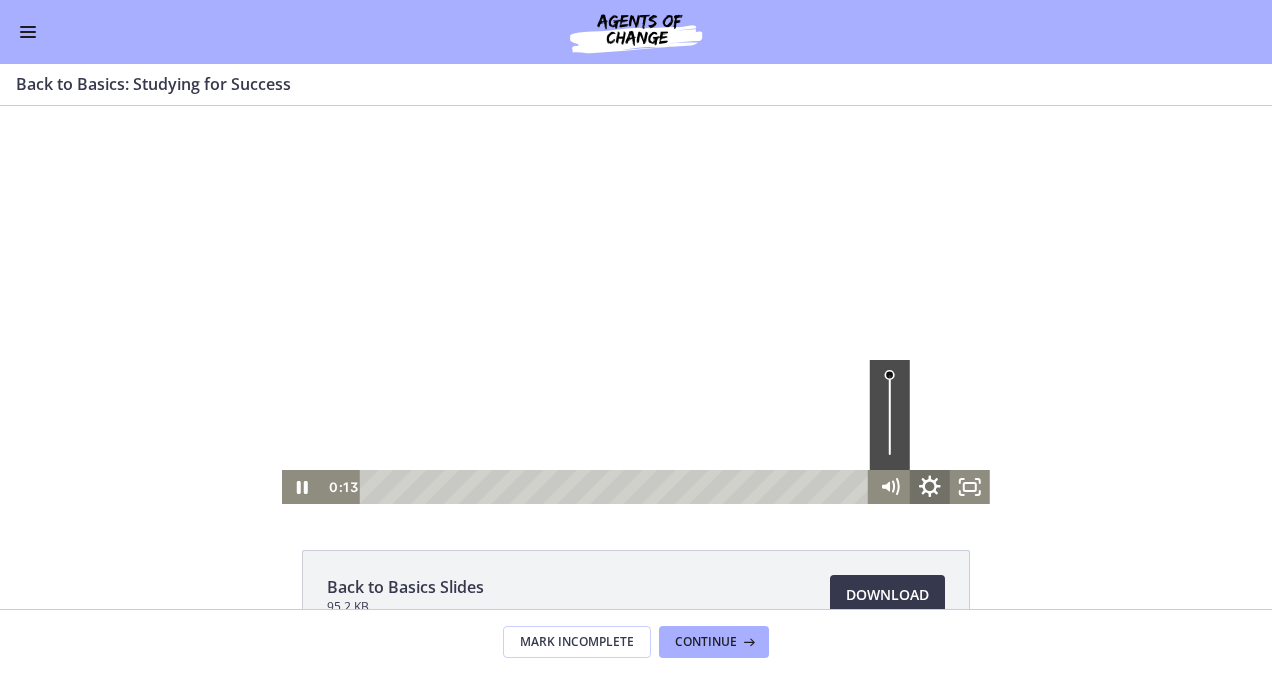 click 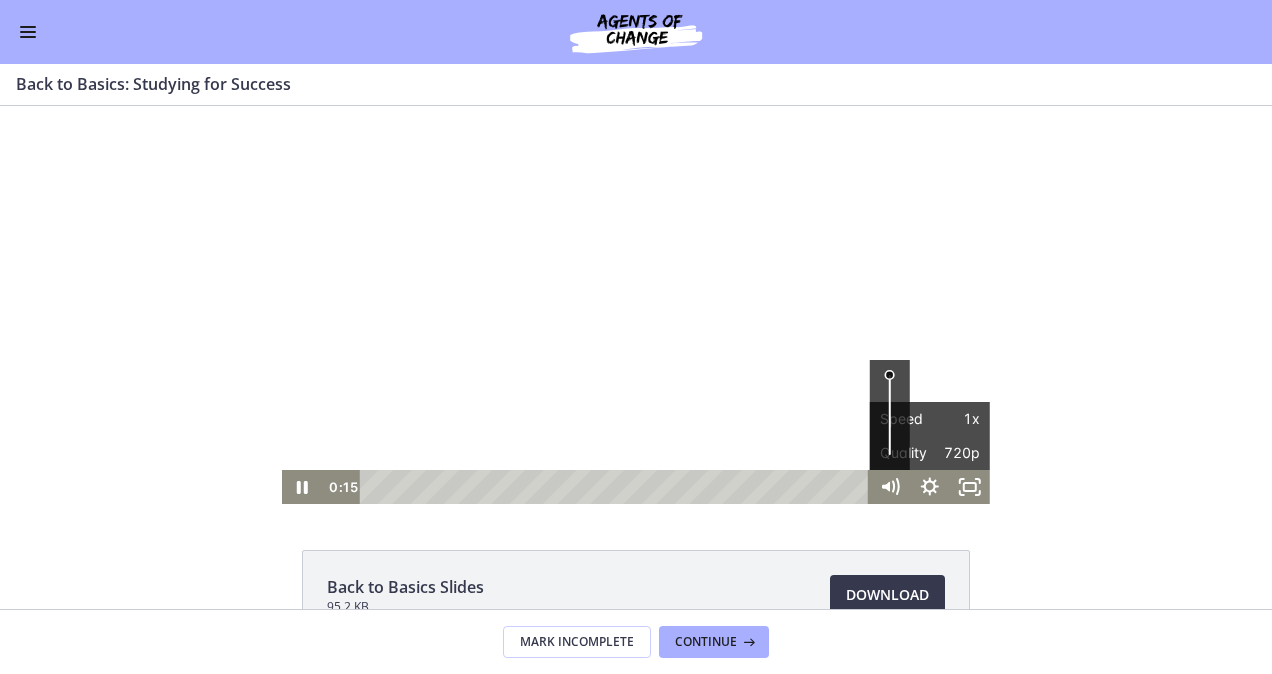 type 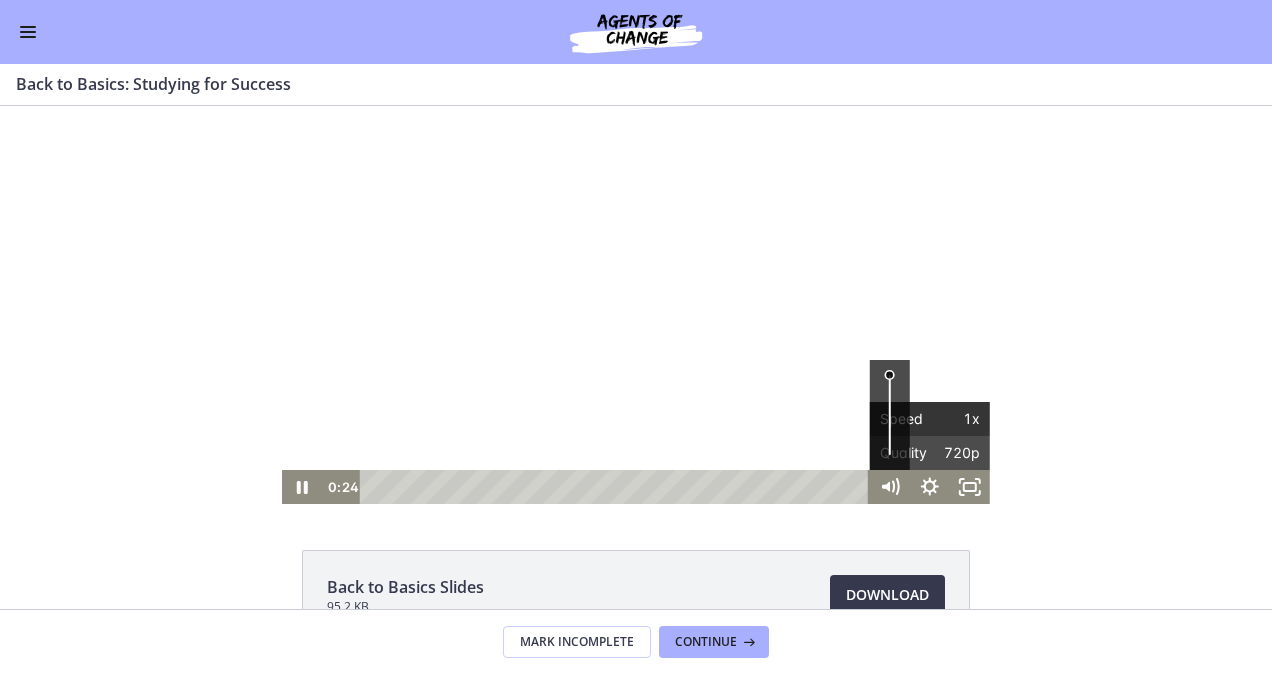 click on "1x" at bounding box center [955, 419] 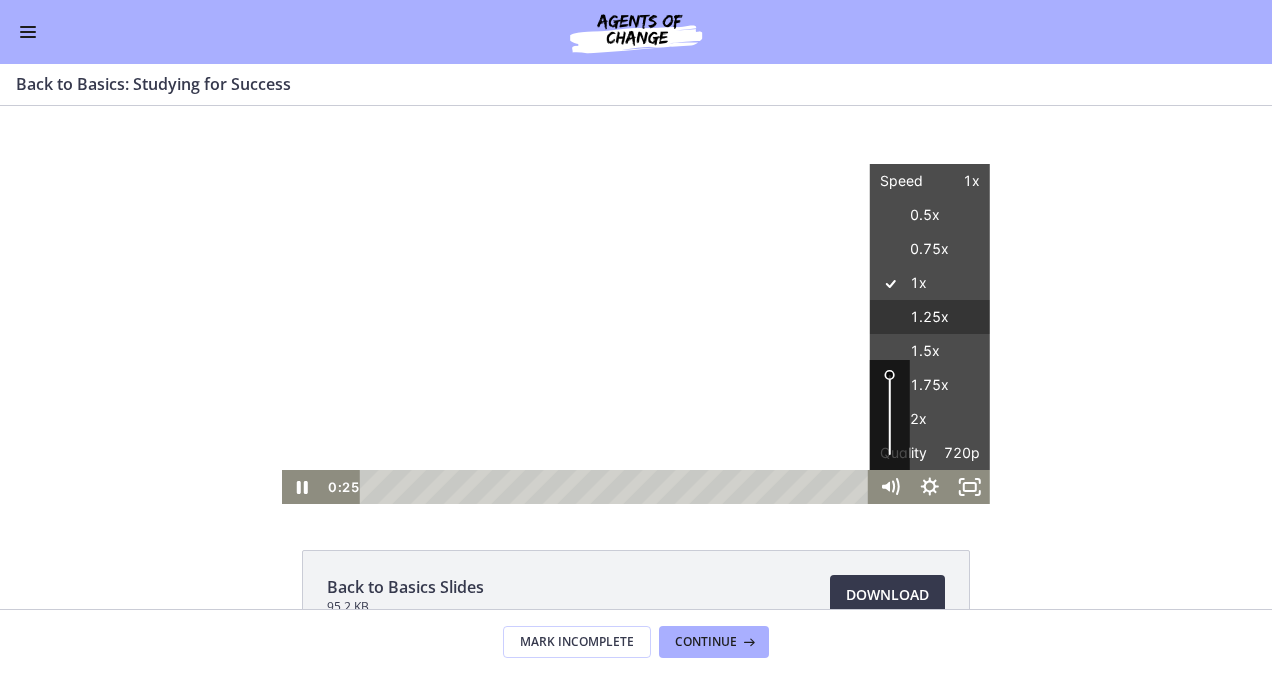 click on "1.25x" at bounding box center (930, 317) 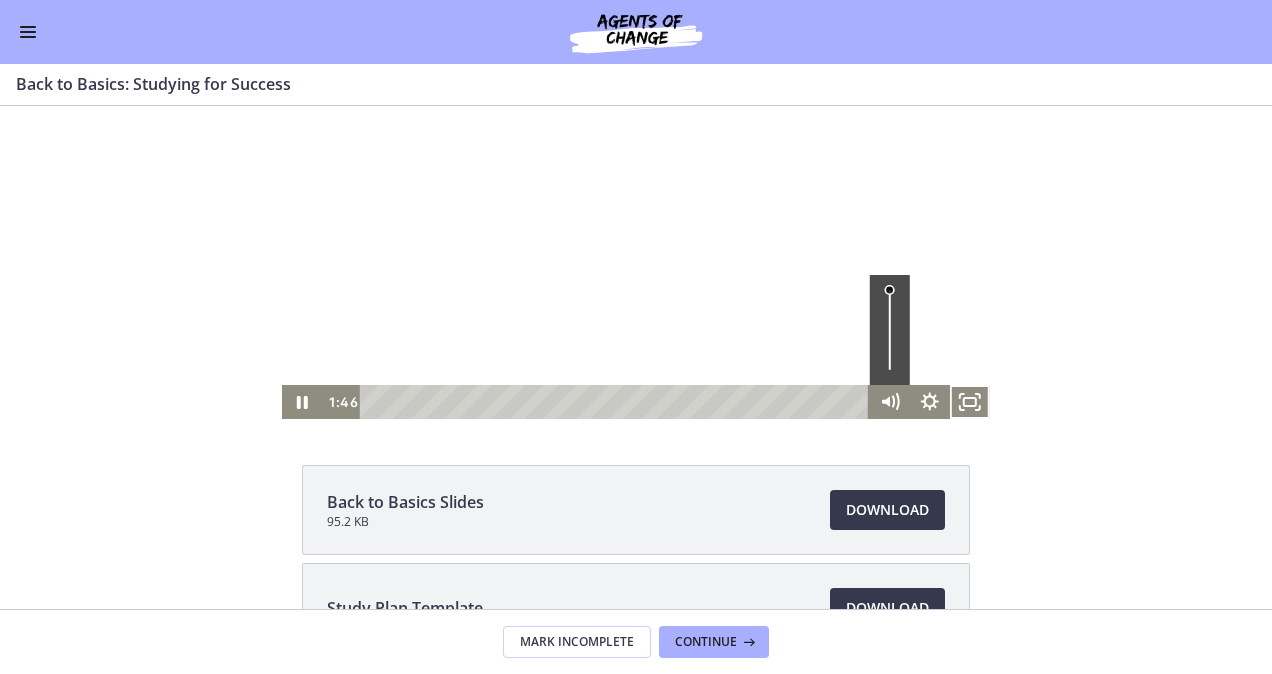 scroll, scrollTop: 0, scrollLeft: 0, axis: both 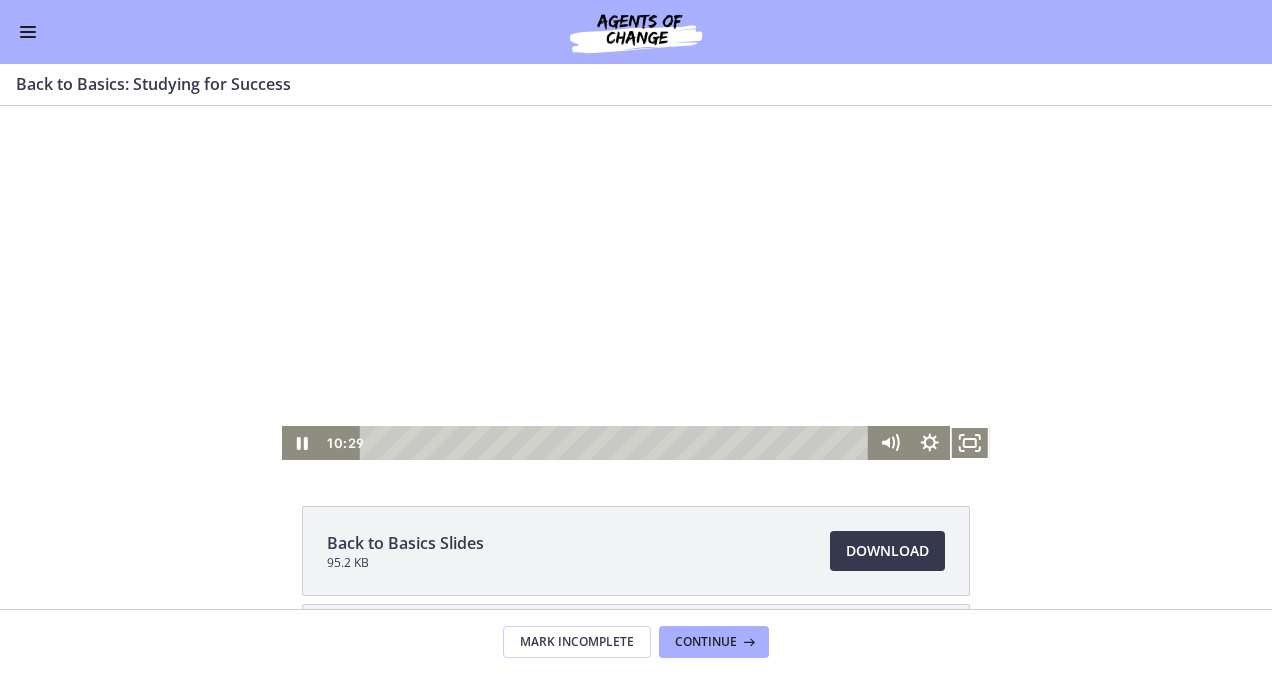 type 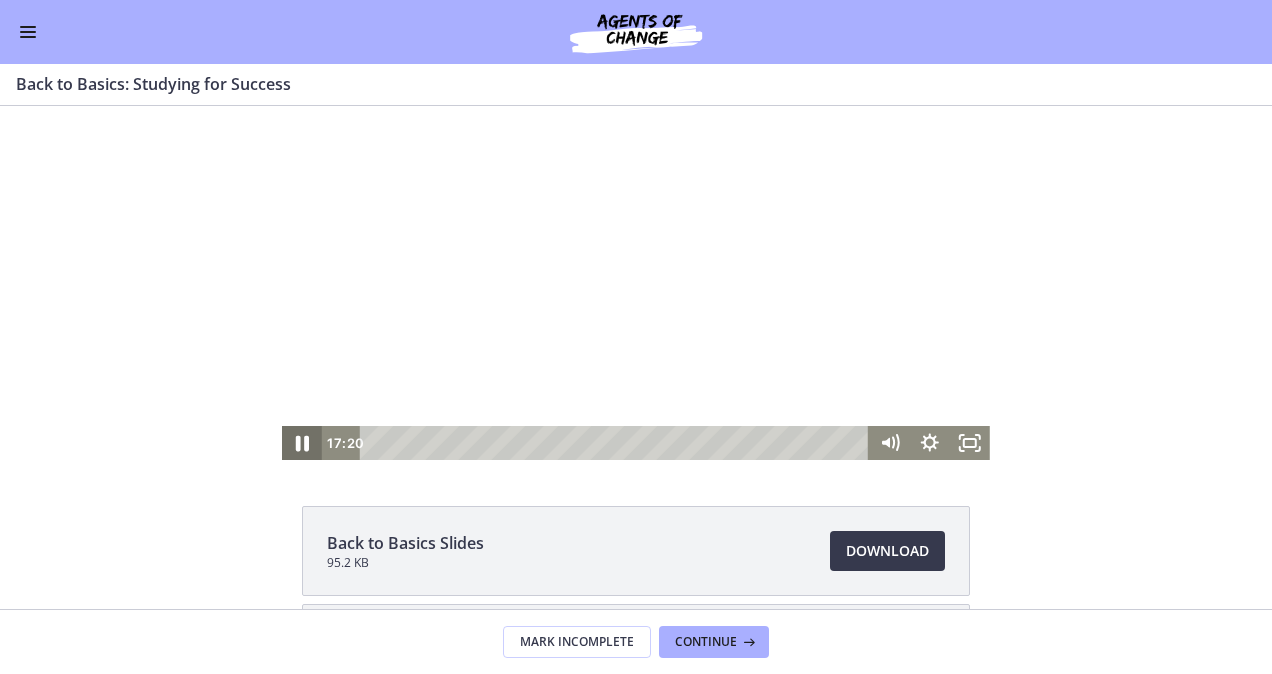 click 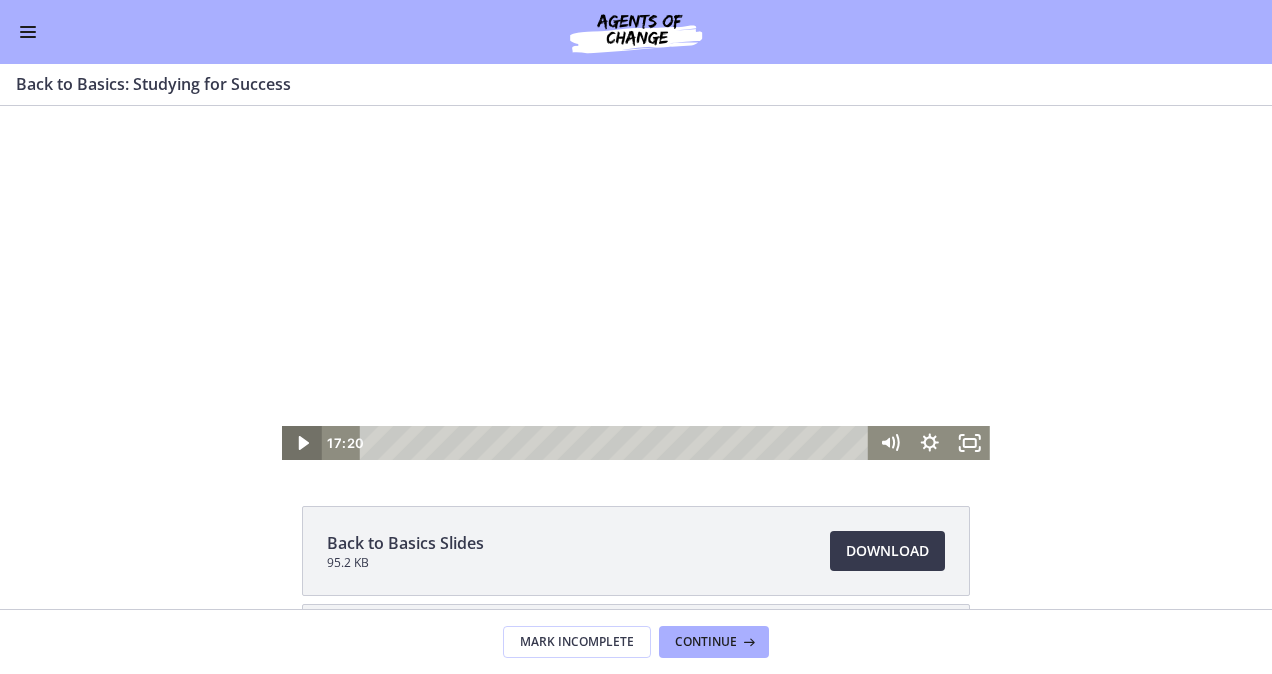 click 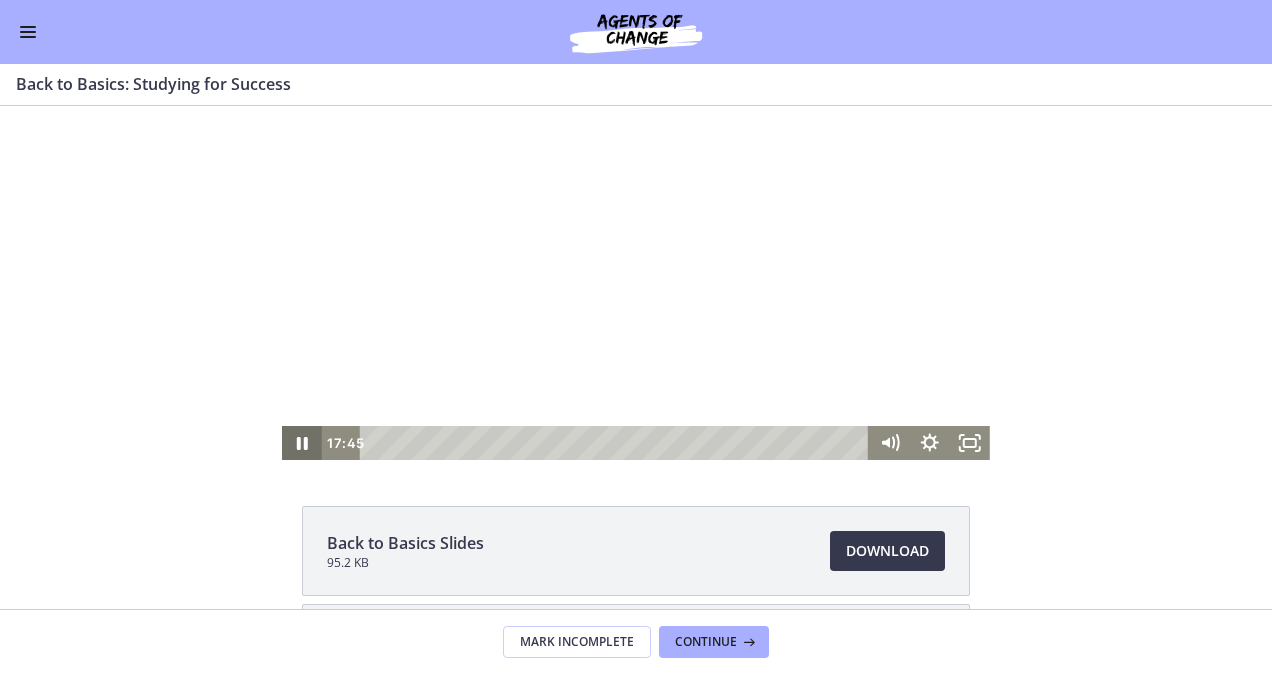 click 